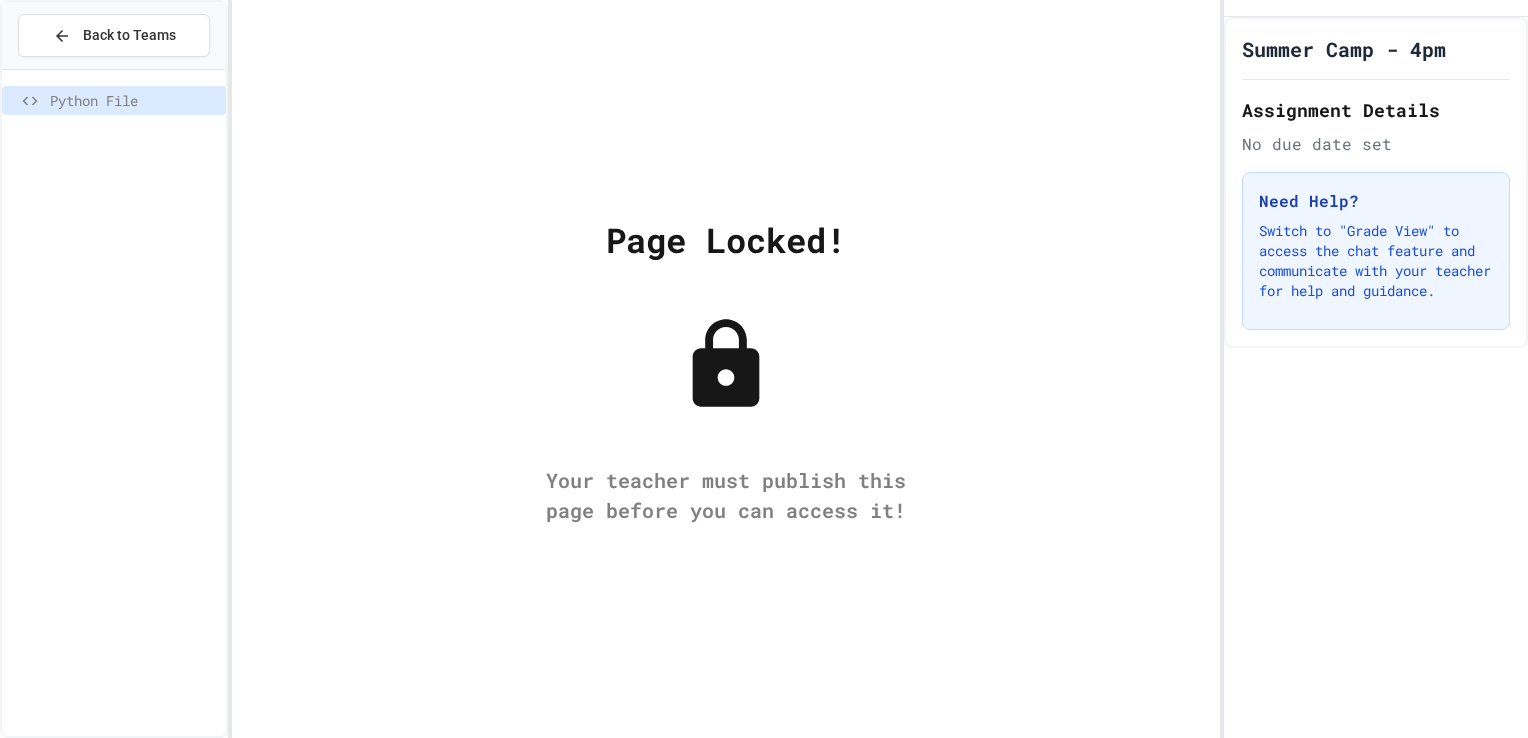 scroll, scrollTop: 0, scrollLeft: 0, axis: both 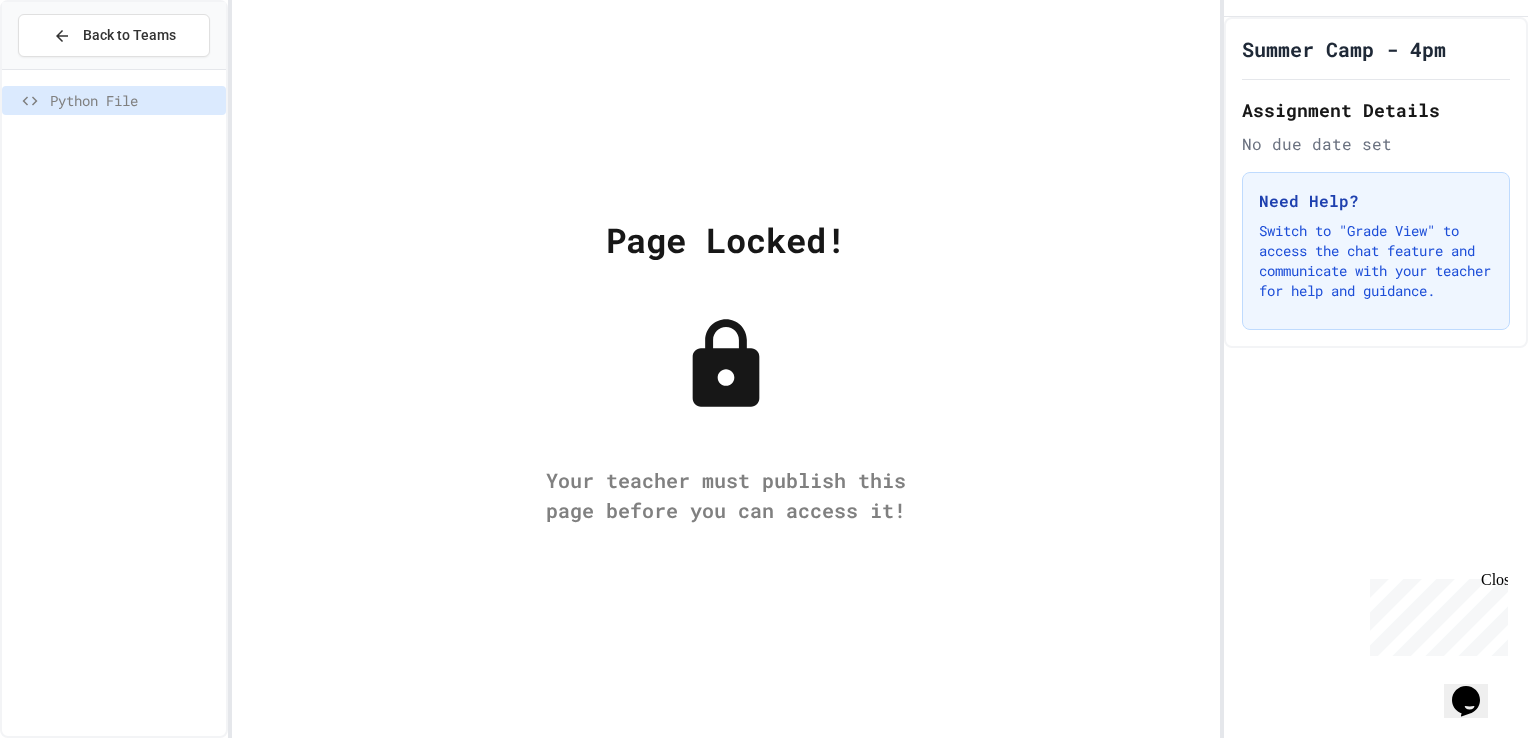click on "Python File" at bounding box center [134, 100] 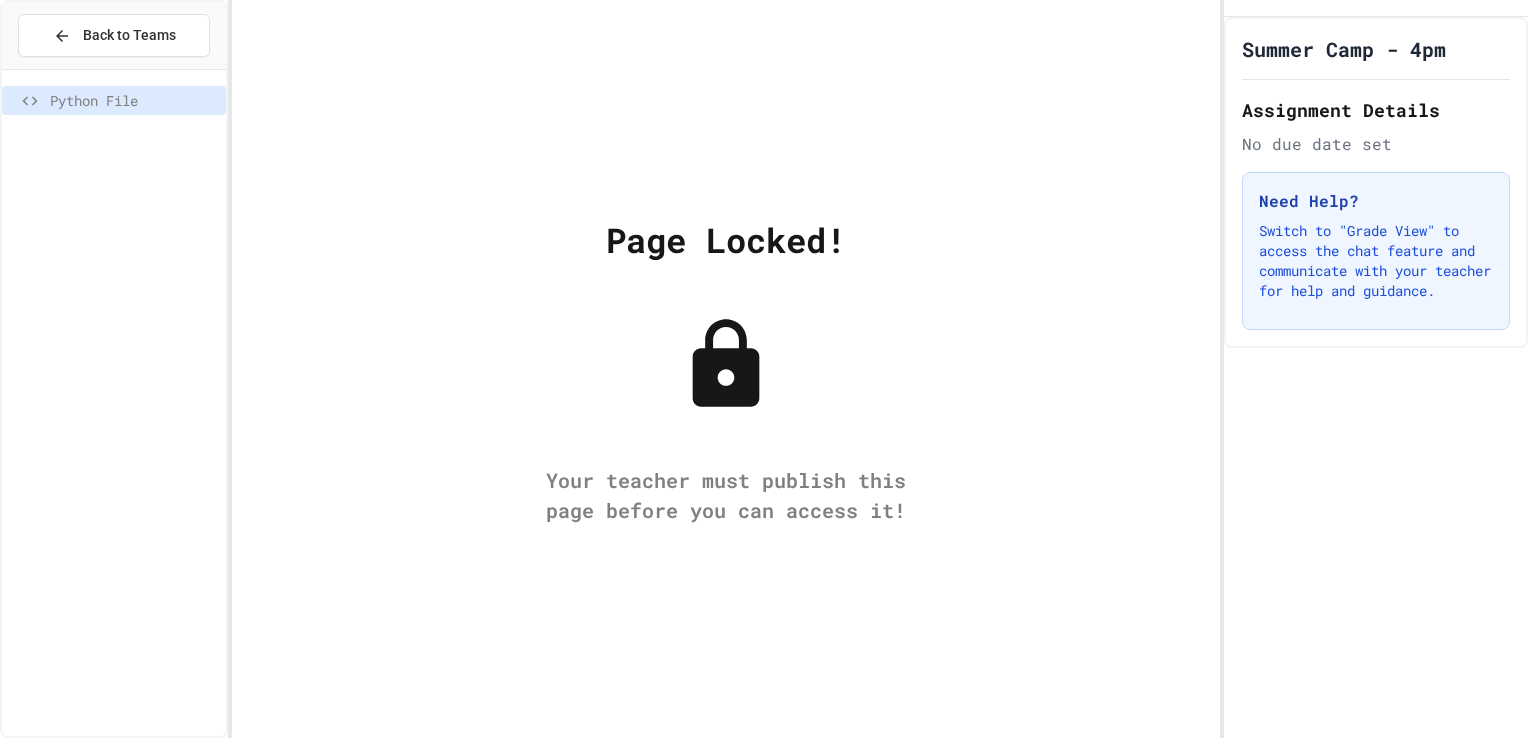 scroll, scrollTop: 0, scrollLeft: 0, axis: both 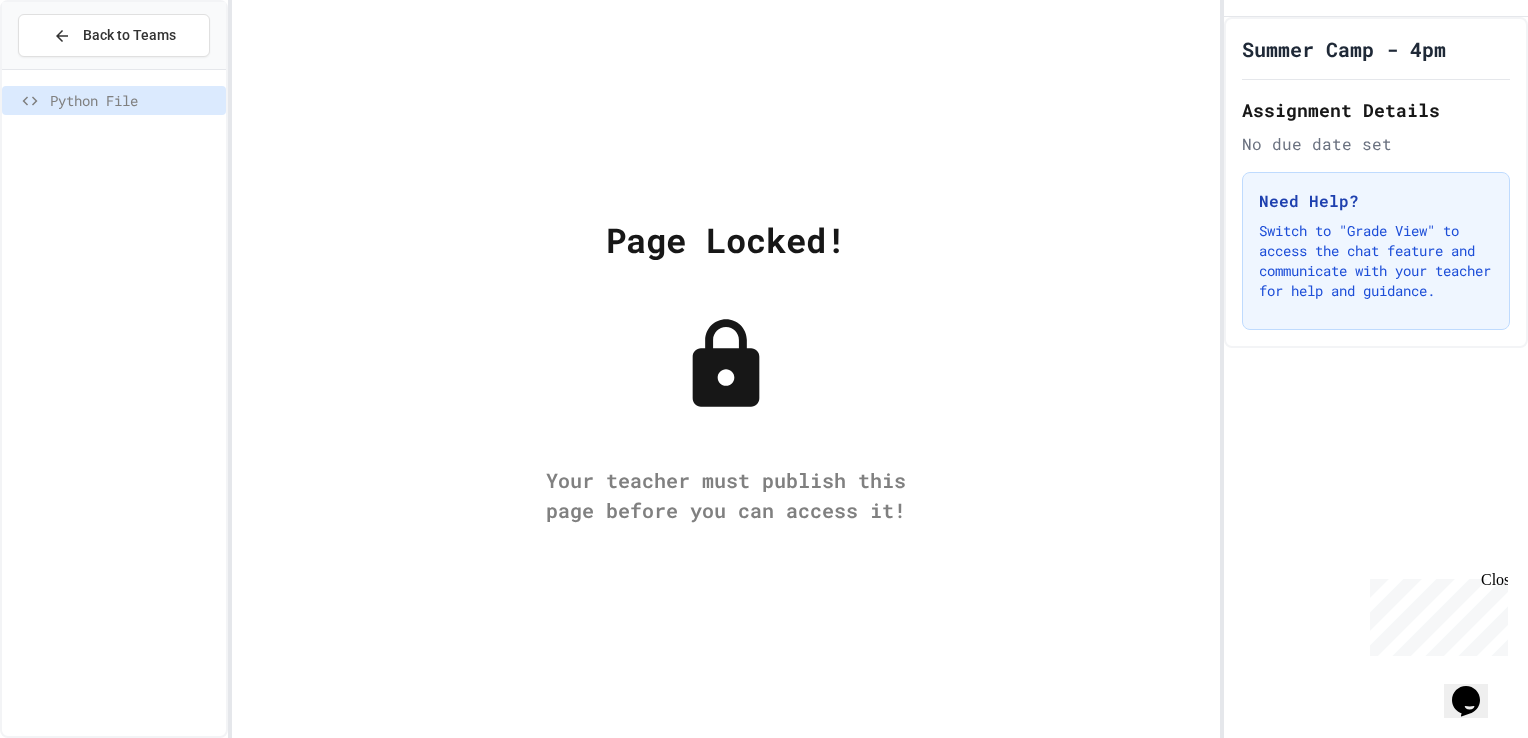 click on "Page Locked! Your teacher must publish this page before you can access it!" at bounding box center (726, 369) 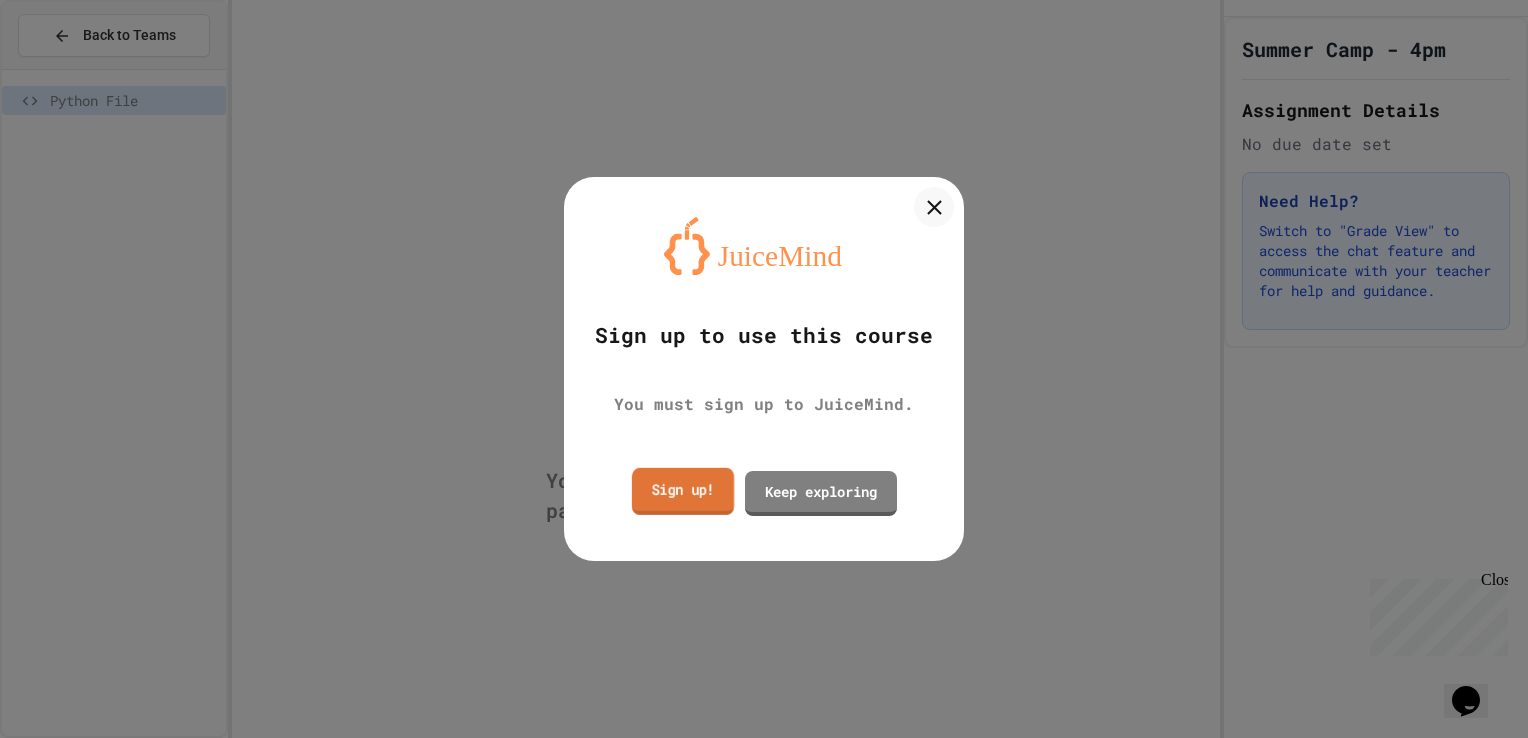 click on "Sign up!" at bounding box center [683, 490] 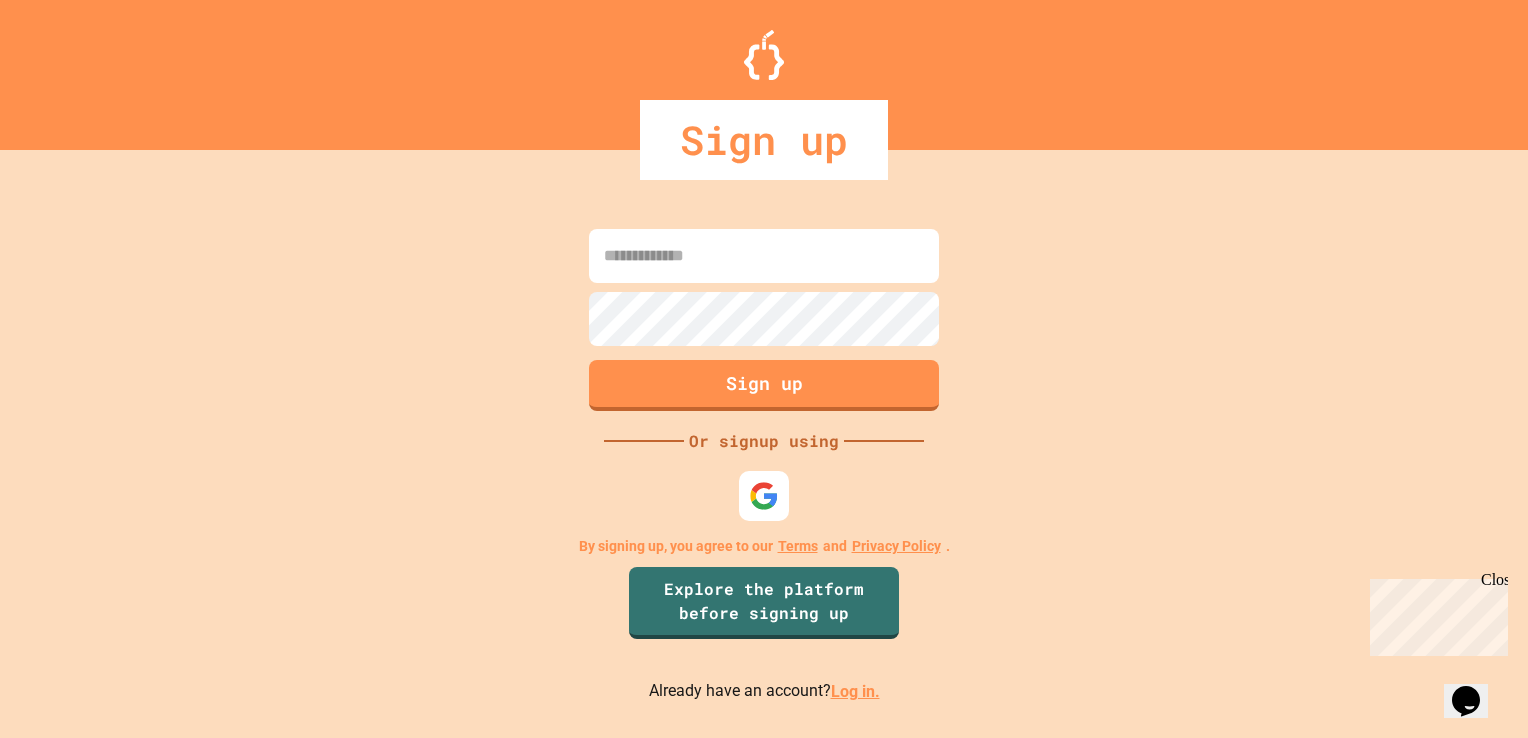 click at bounding box center [764, 285] 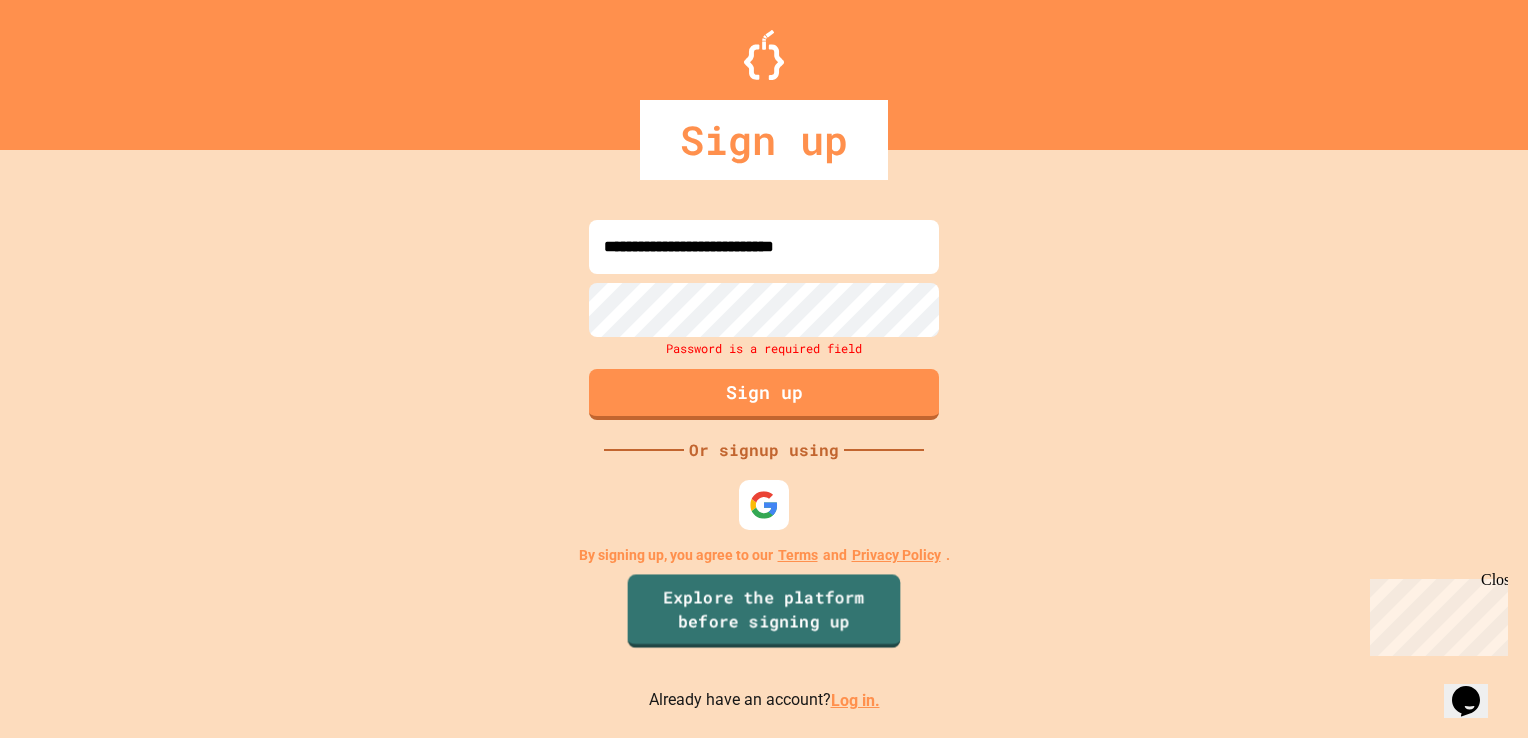 click on "Explore the platform before signing up" at bounding box center [764, 611] 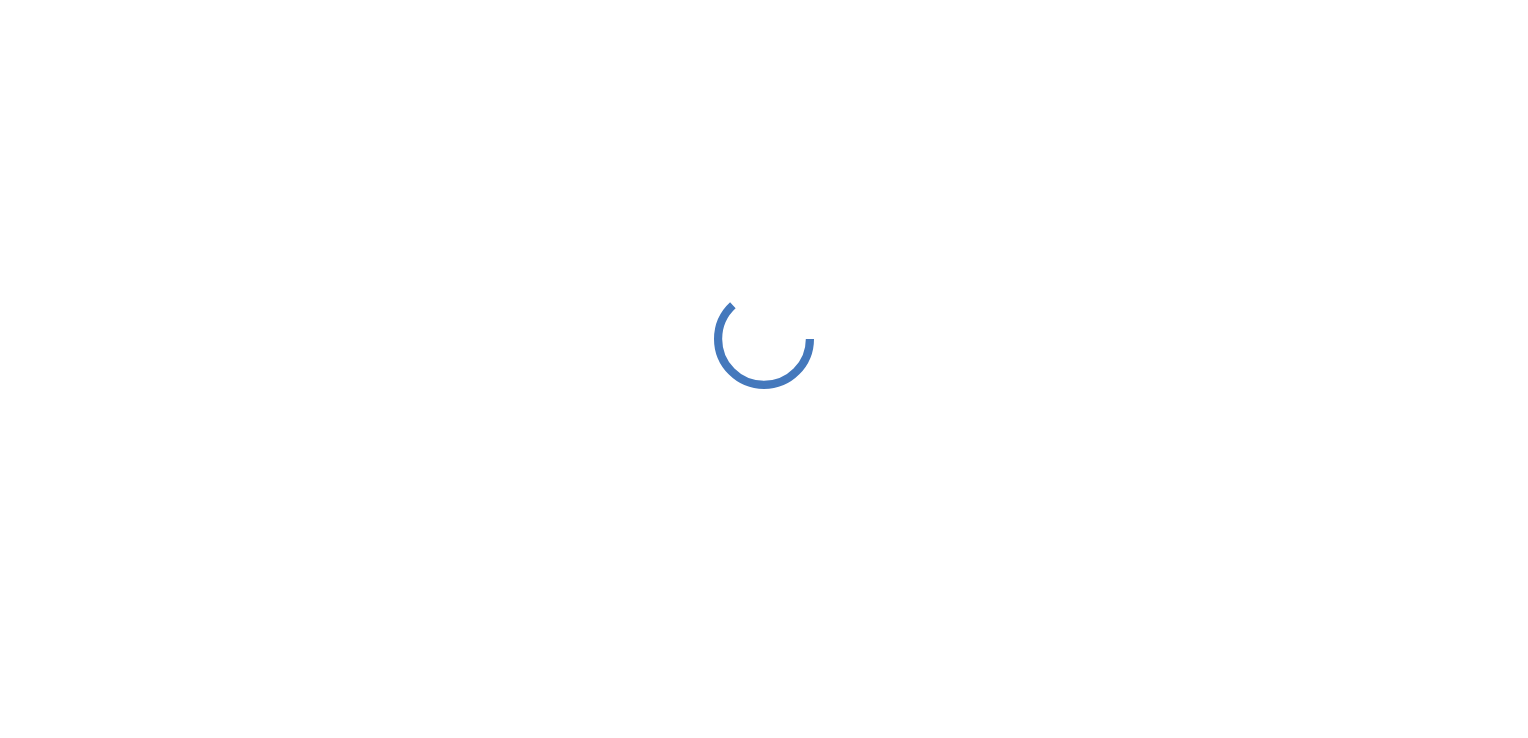 scroll, scrollTop: 0, scrollLeft: 0, axis: both 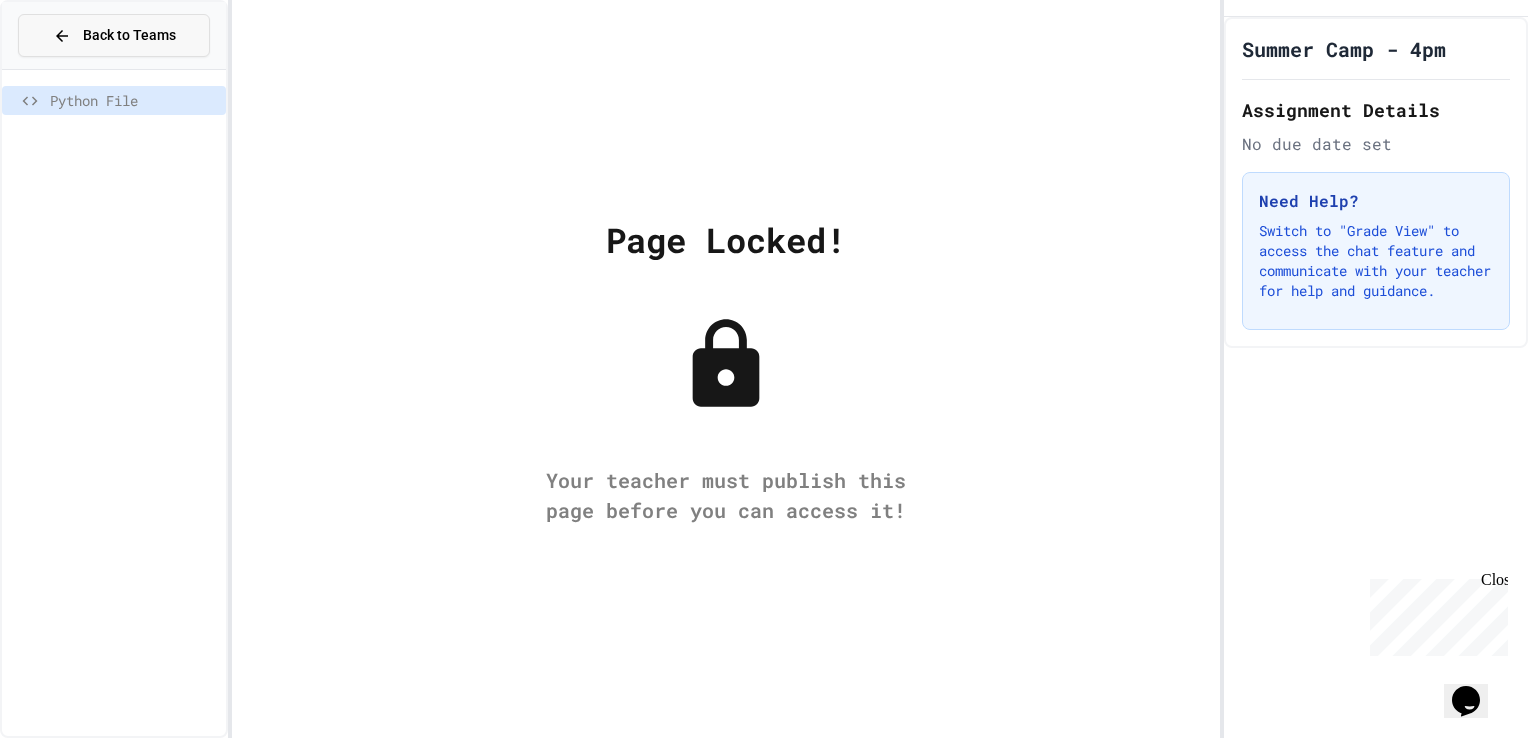 click on "Back to Teams" at bounding box center [114, 35] 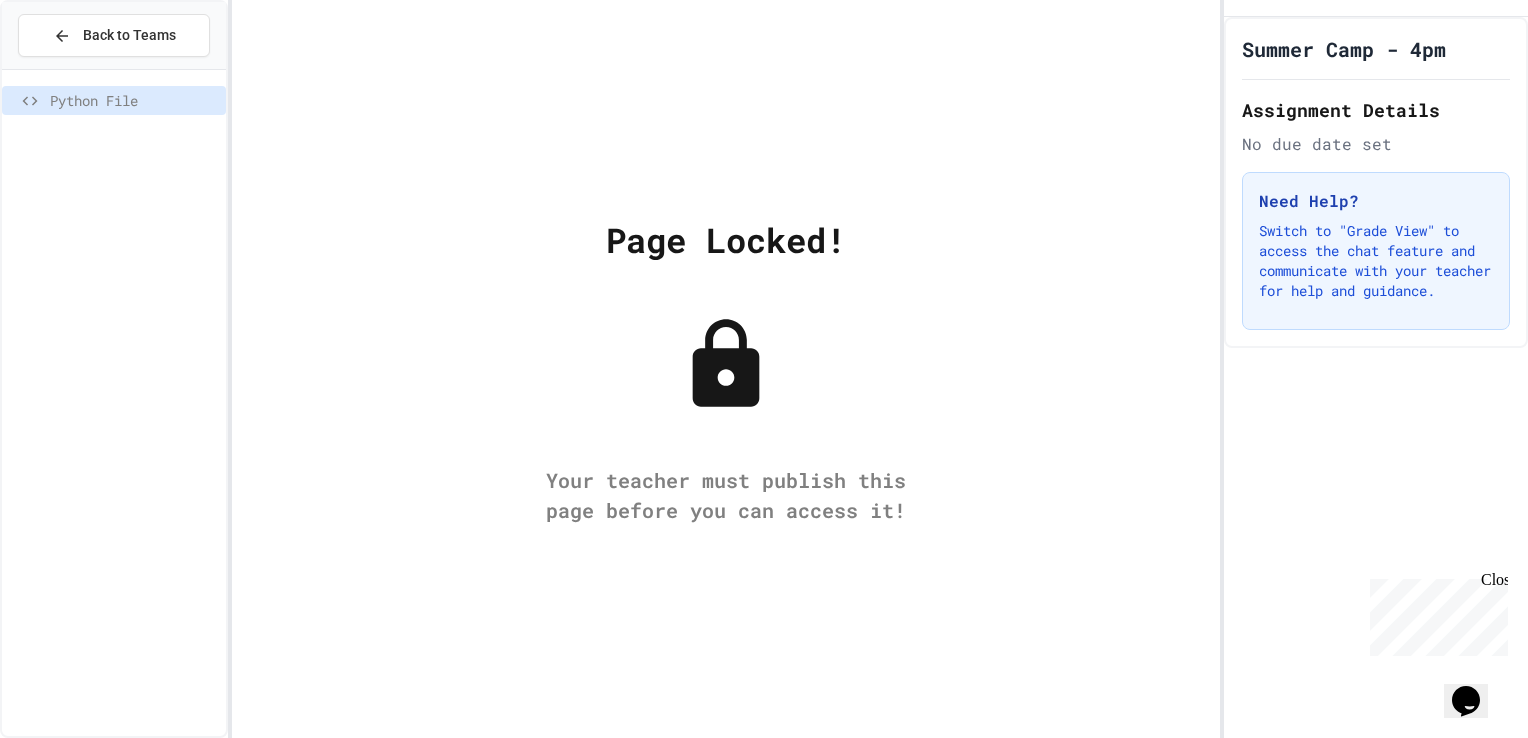 click 